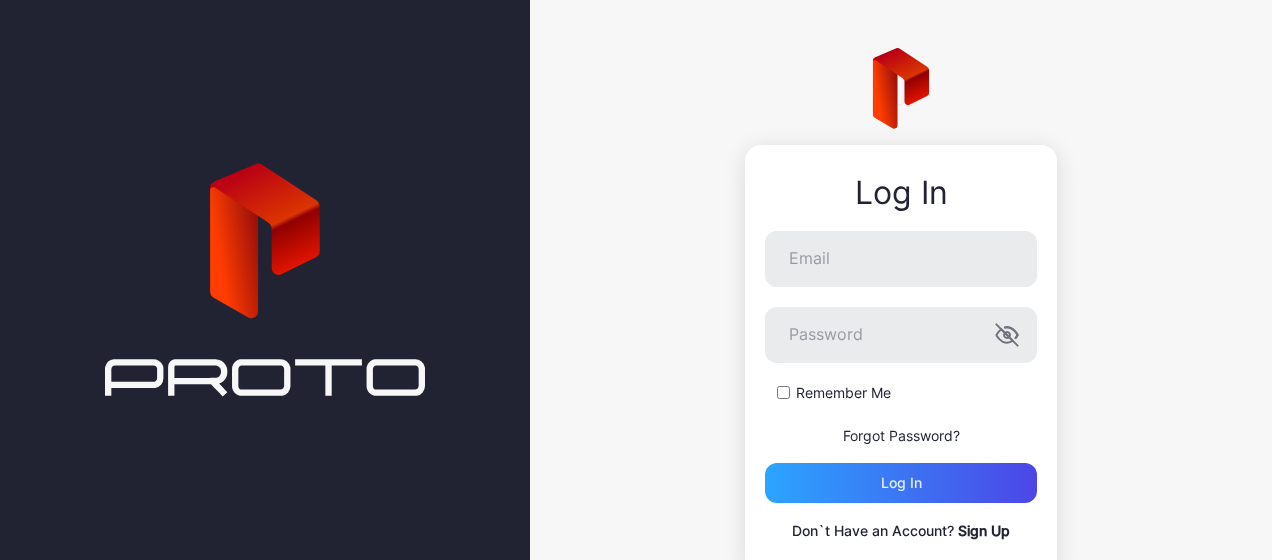 scroll, scrollTop: 0, scrollLeft: 0, axis: both 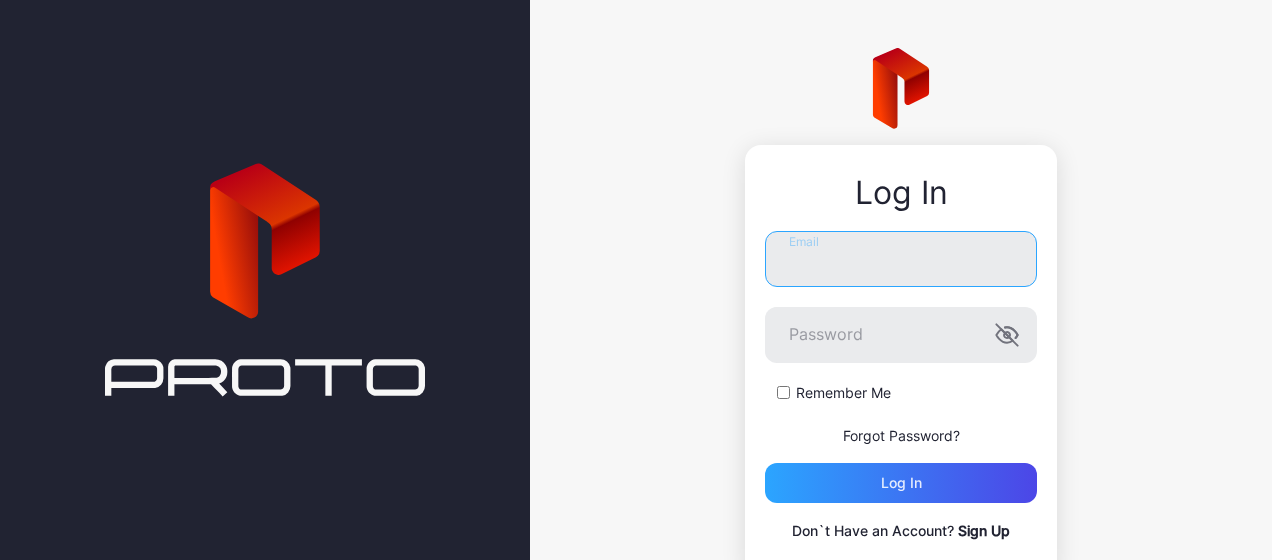 click on "Email" at bounding box center [901, 259] 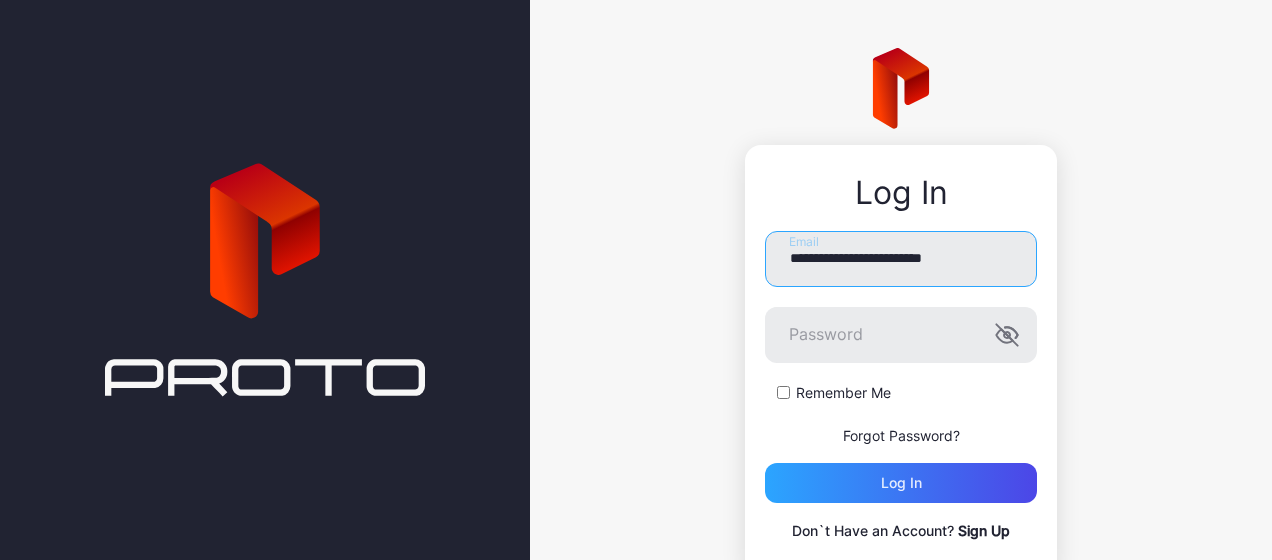 type on "**********" 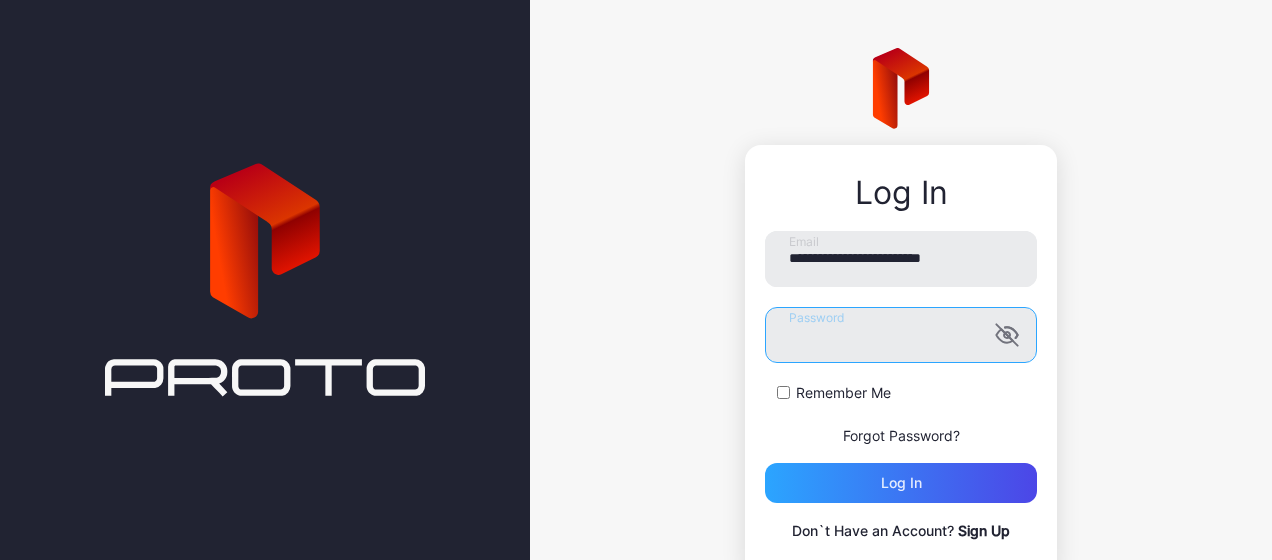 click on "Log in" at bounding box center (901, 483) 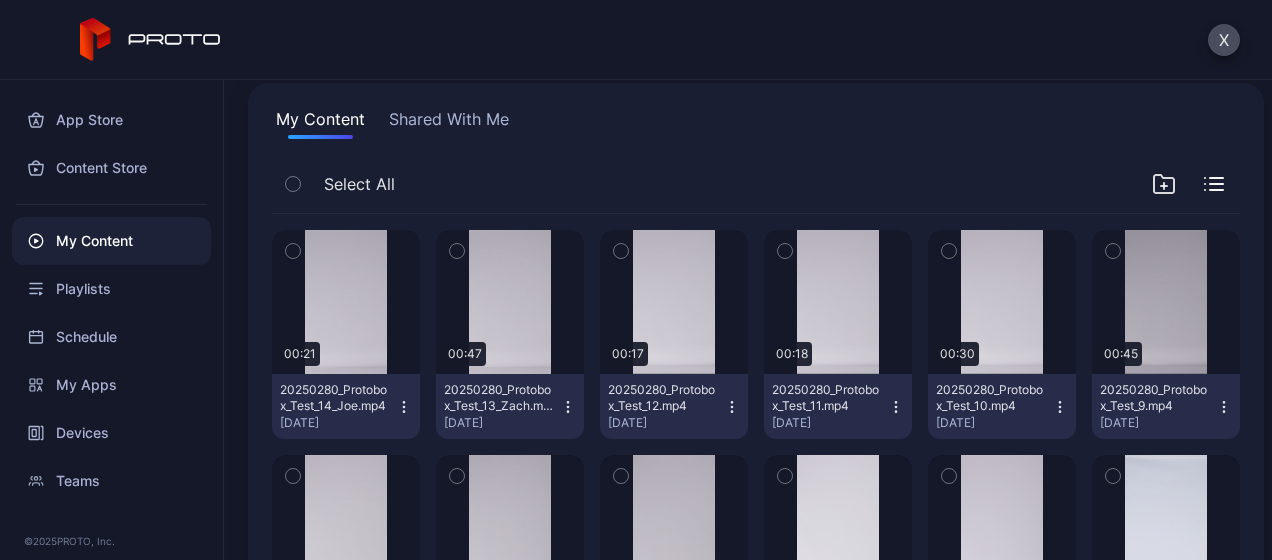 scroll, scrollTop: 200, scrollLeft: 0, axis: vertical 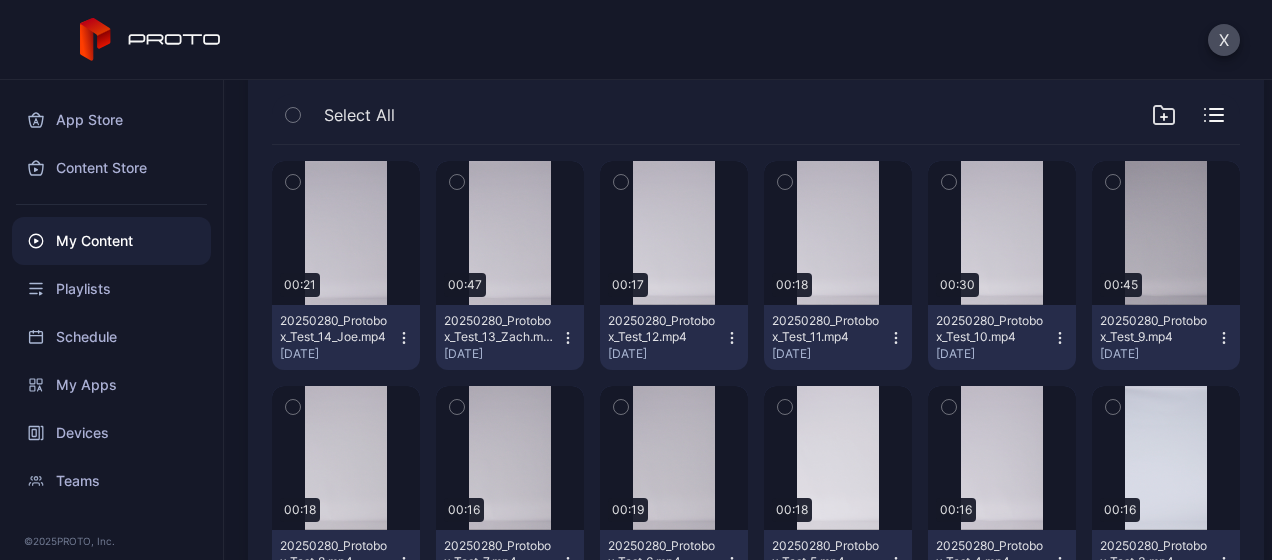 click 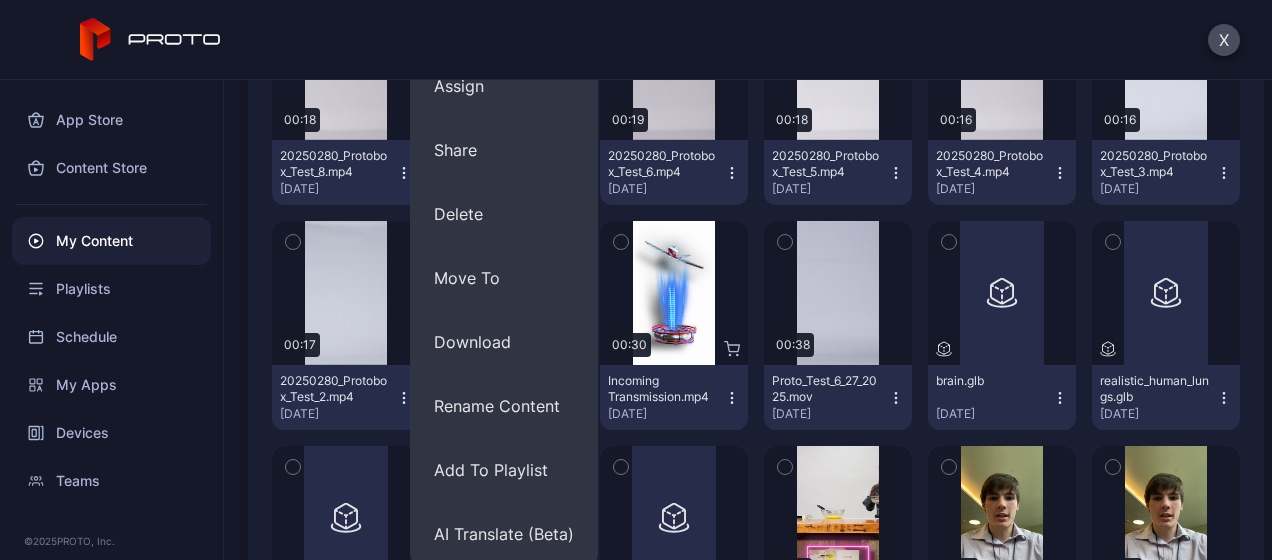 scroll, scrollTop: 700, scrollLeft: 0, axis: vertical 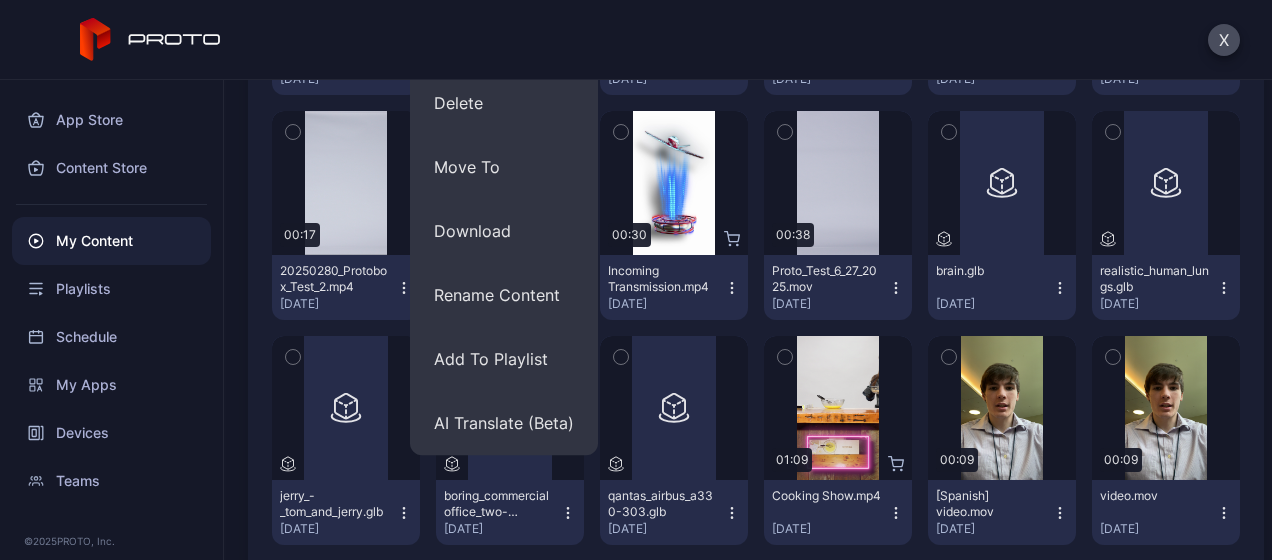 click on "AI Translate (Beta)" at bounding box center [504, 423] 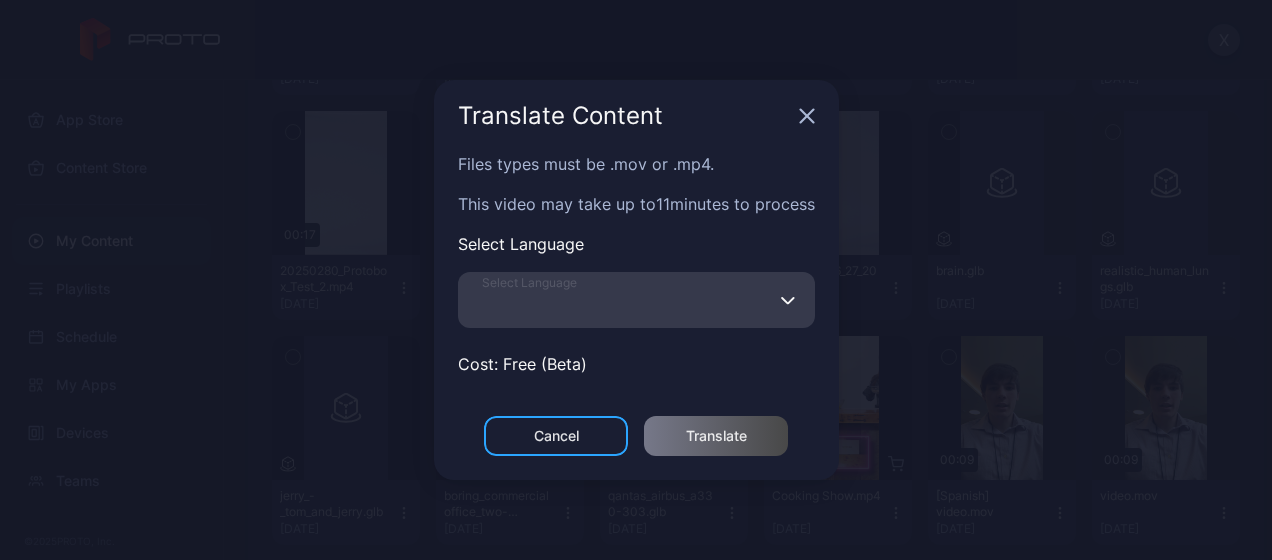 click on "Select Language" at bounding box center [636, 300] 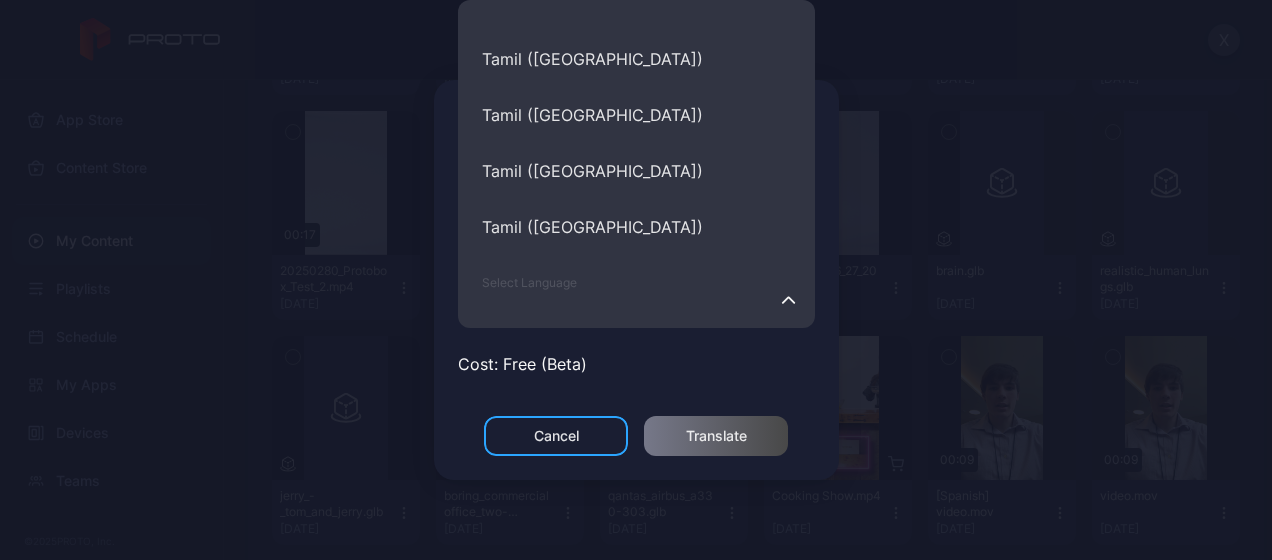 scroll, scrollTop: 9218, scrollLeft: 0, axis: vertical 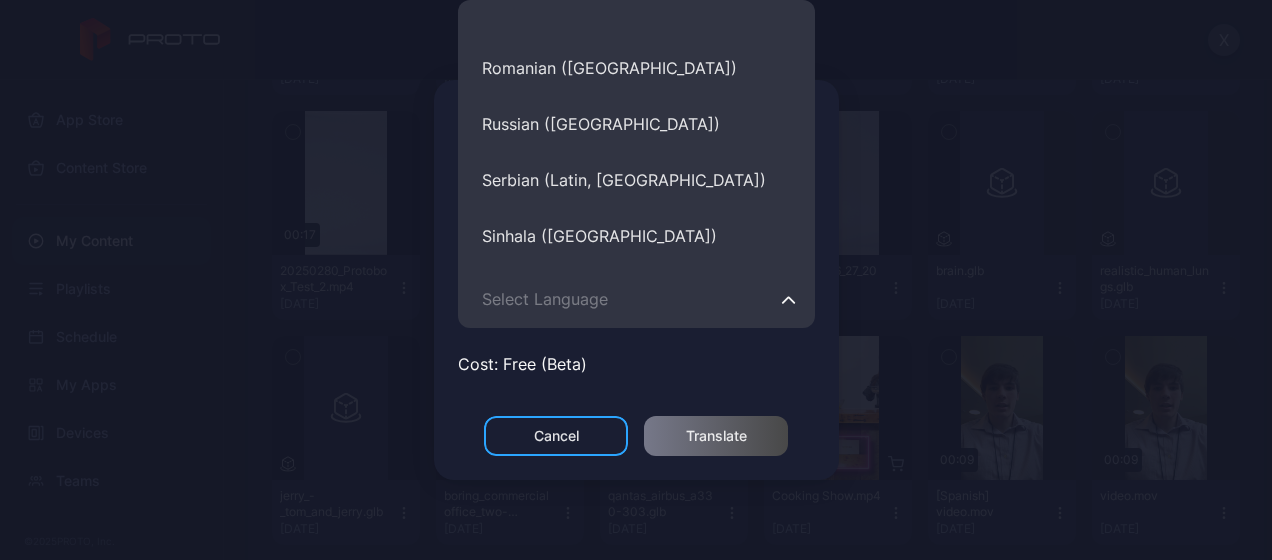 click on "Russian (Russia)" at bounding box center [636, 124] 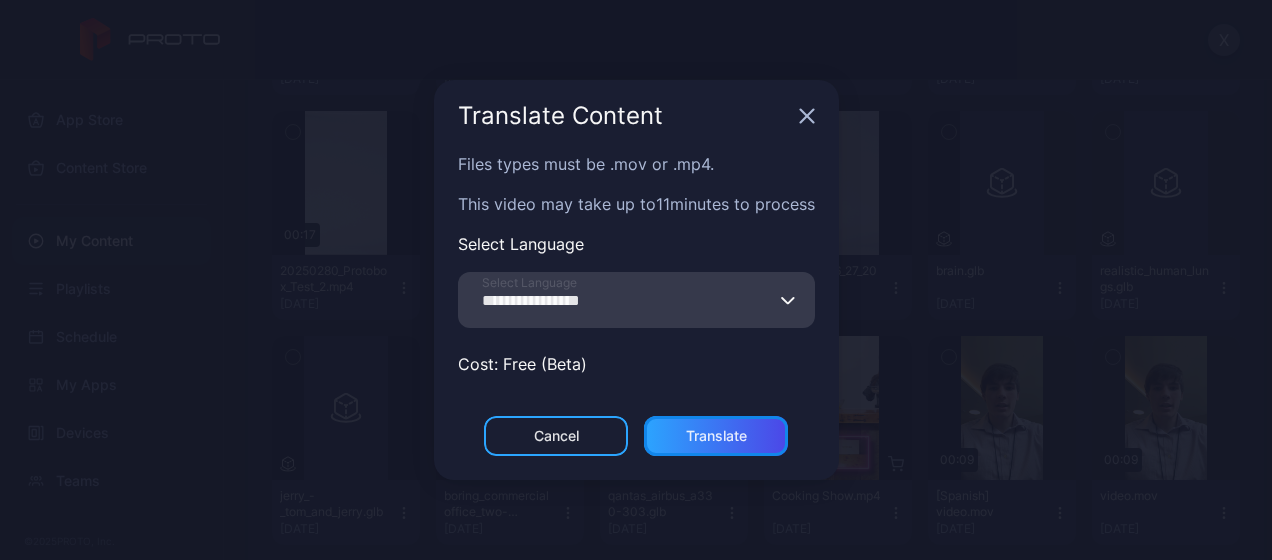 click on "Translate" at bounding box center [716, 436] 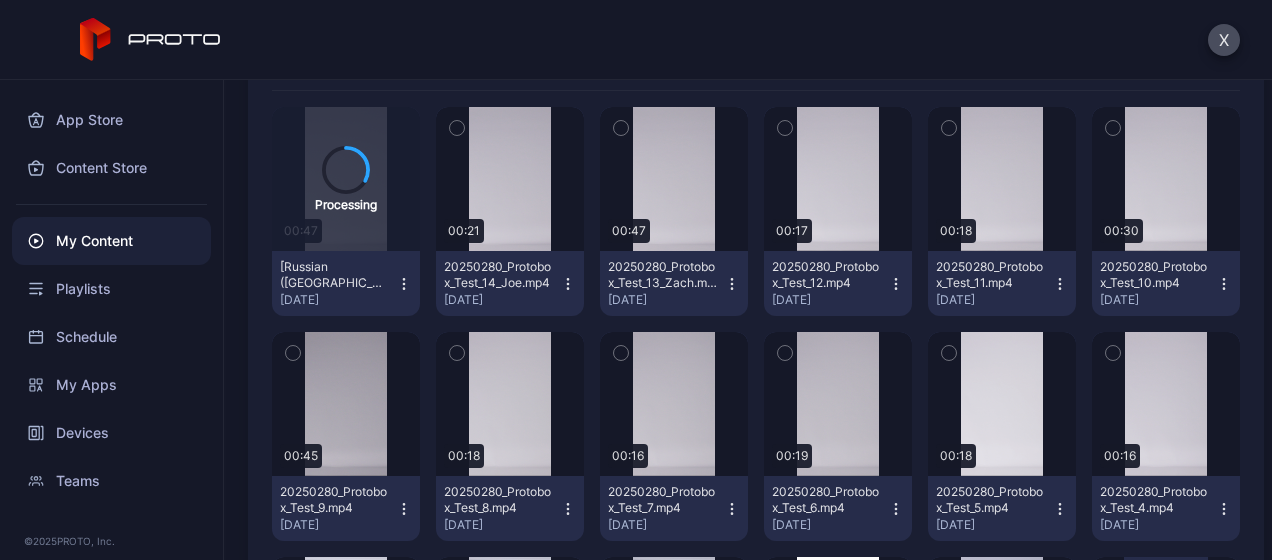 scroll, scrollTop: 300, scrollLeft: 0, axis: vertical 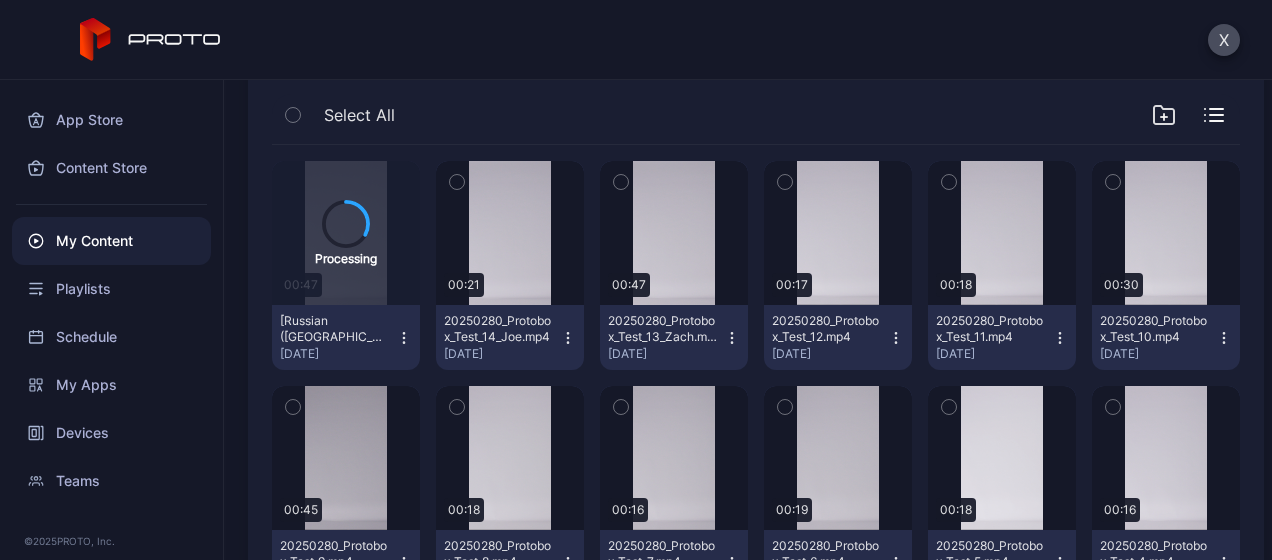click 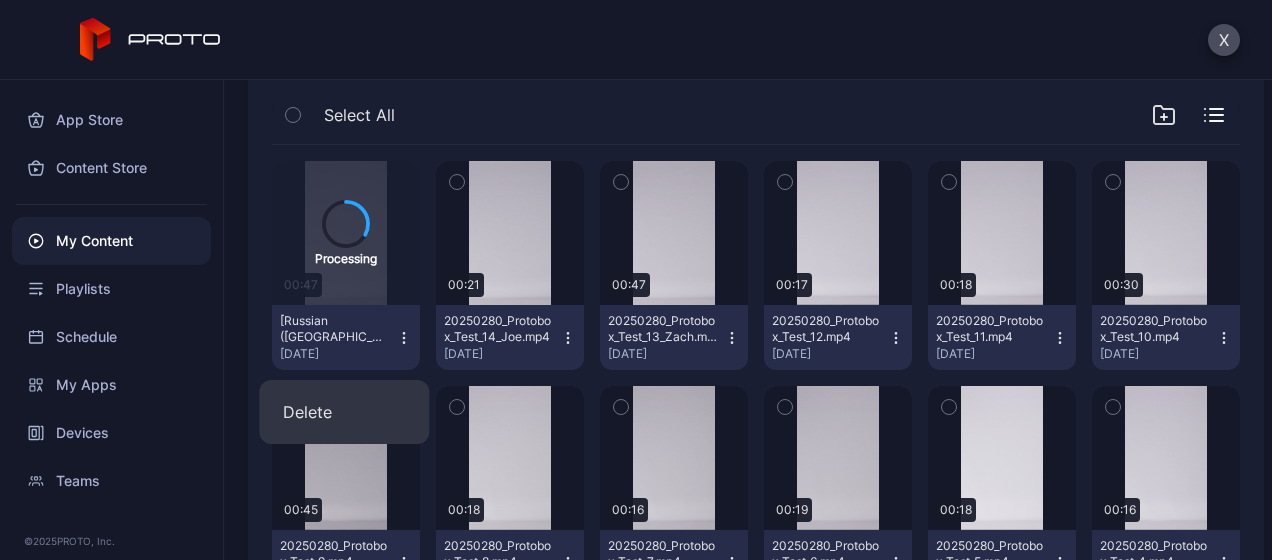 click 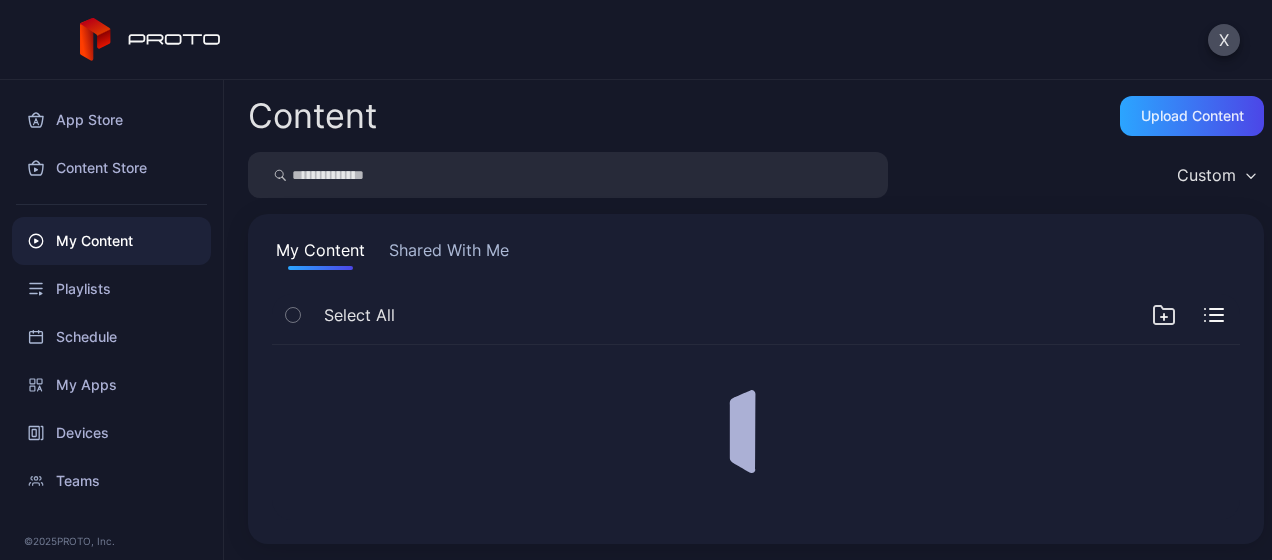 scroll, scrollTop: 0, scrollLeft: 0, axis: both 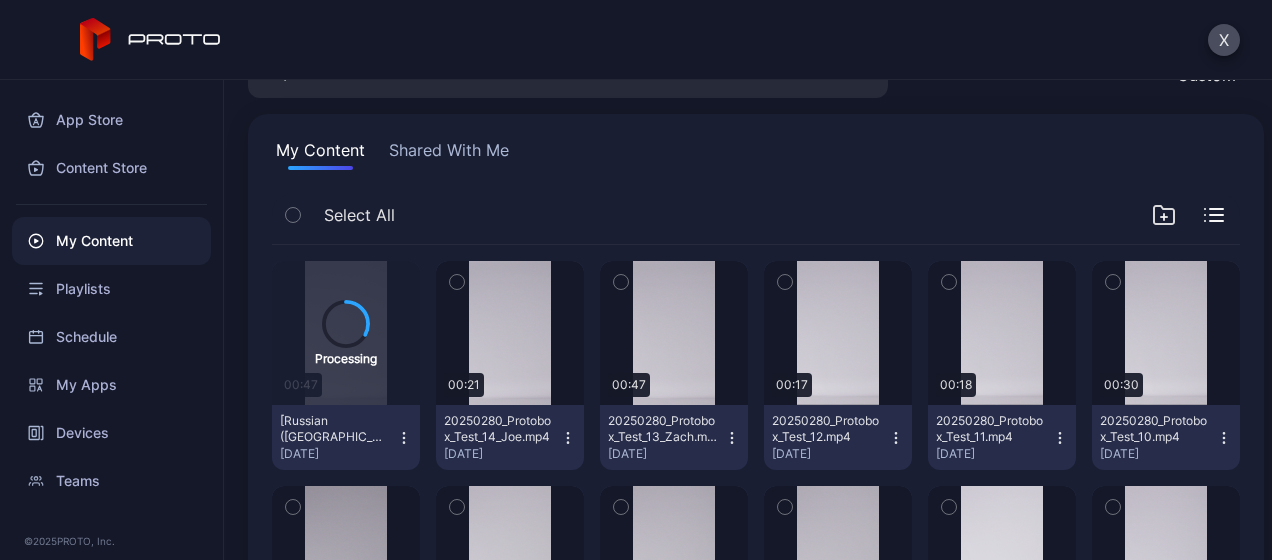 click 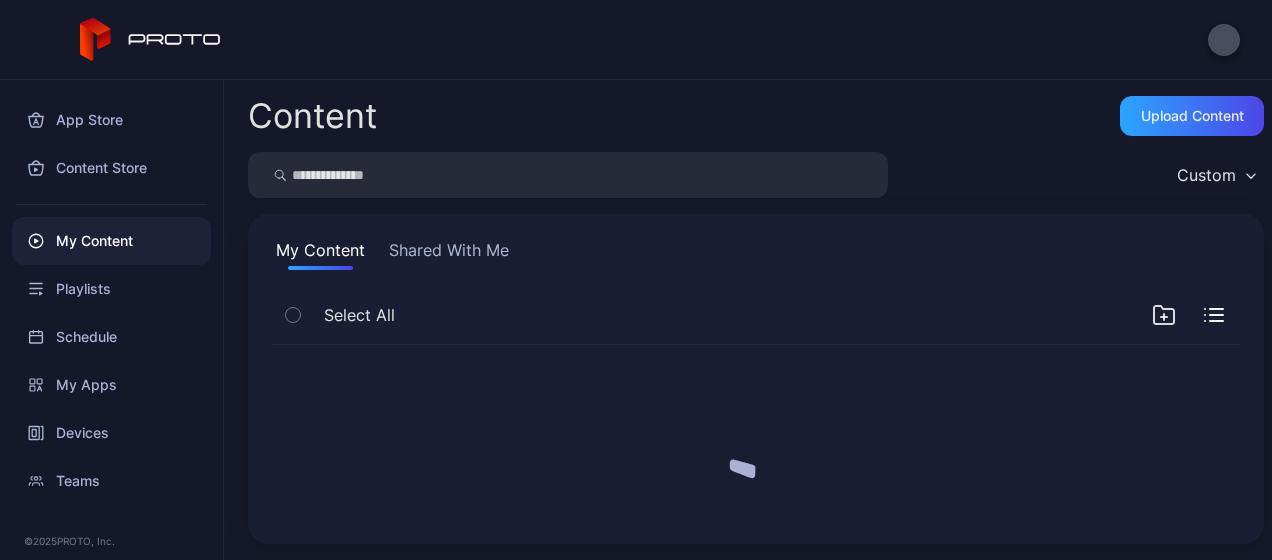 scroll, scrollTop: 0, scrollLeft: 0, axis: both 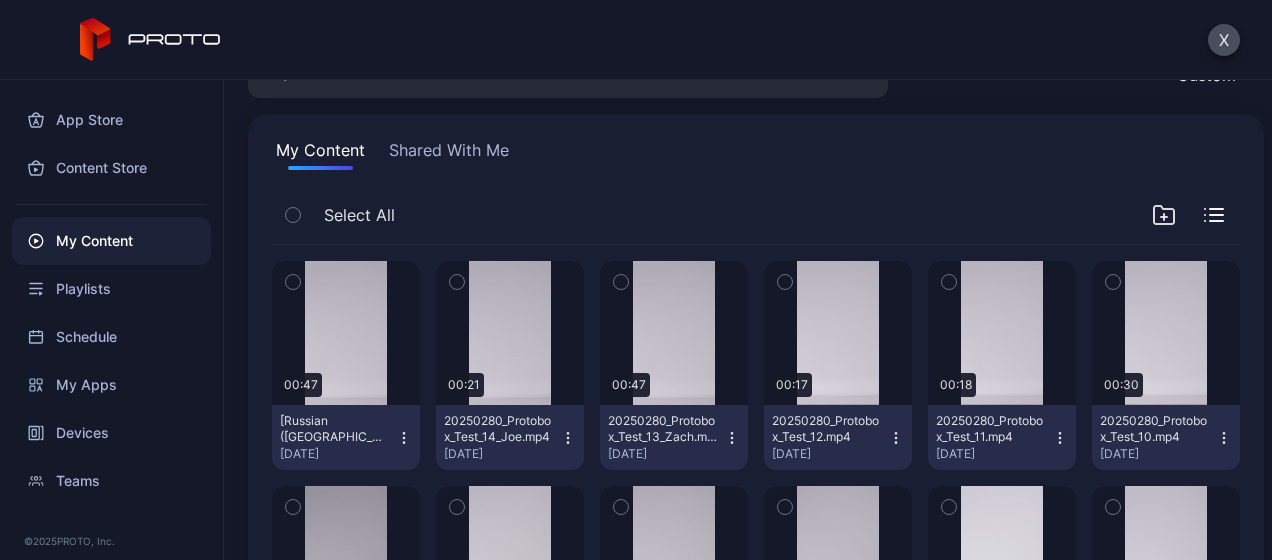 click 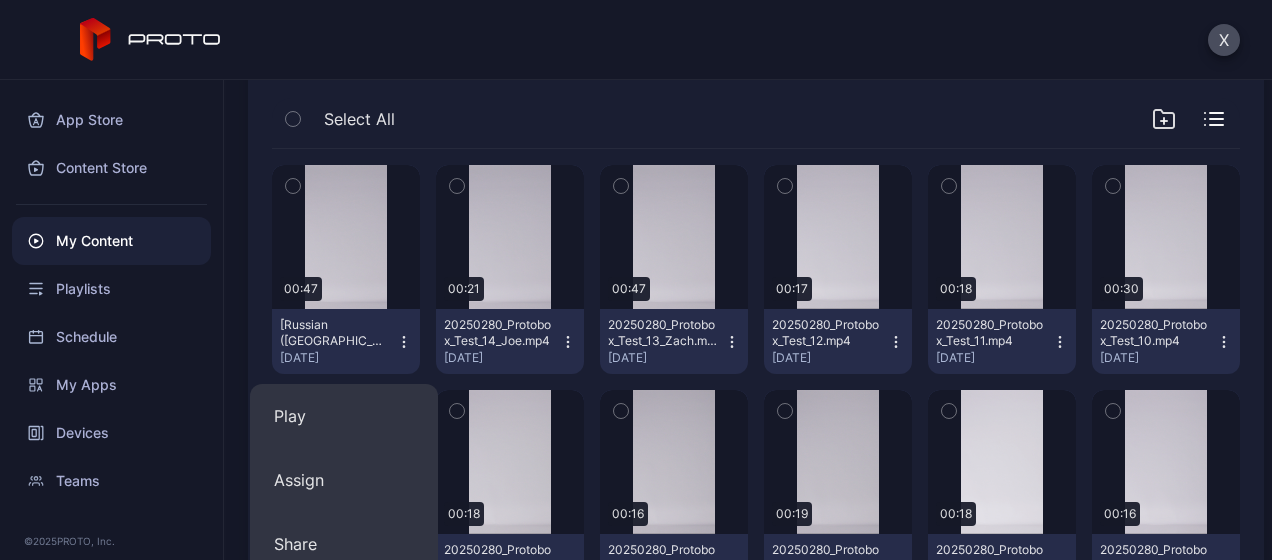 scroll, scrollTop: 300, scrollLeft: 0, axis: vertical 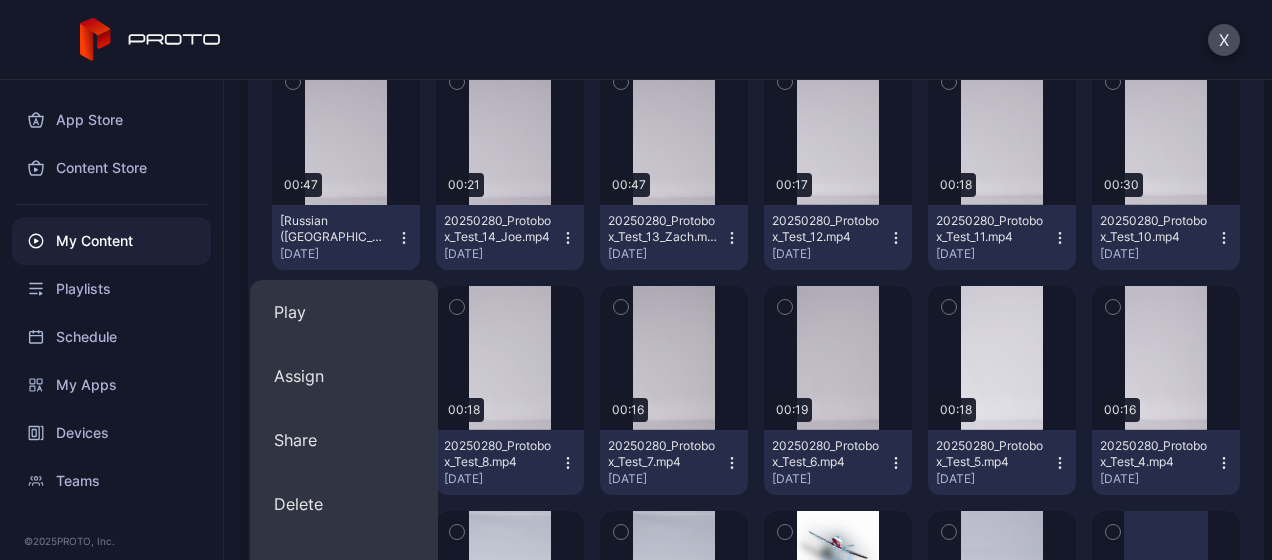 click on "Assign" at bounding box center (344, 376) 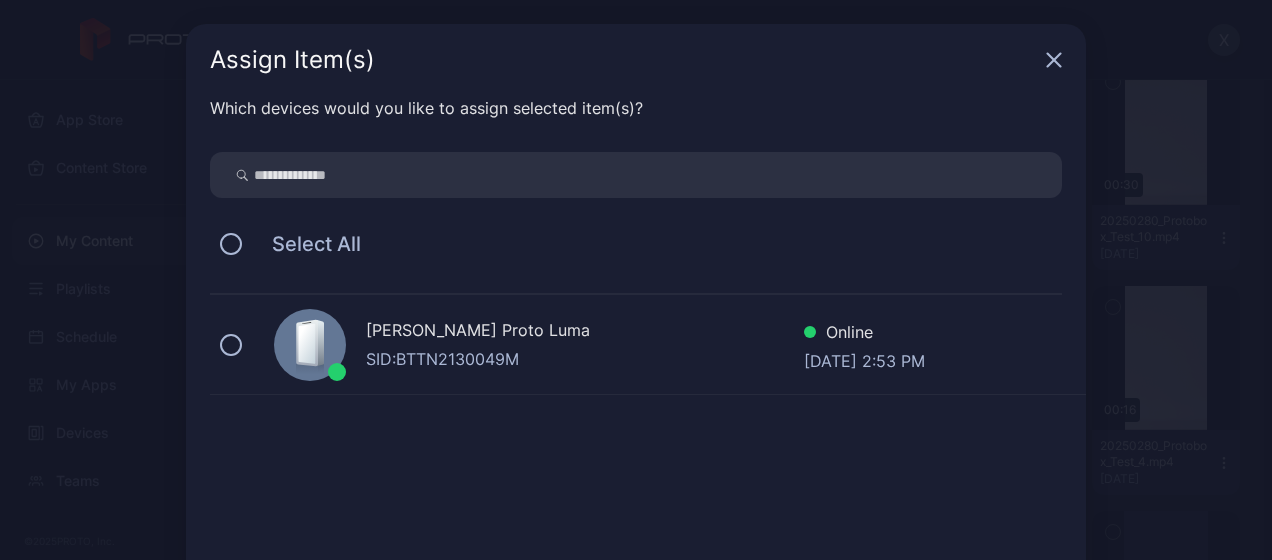 click on "SID:  BTTN2130049M" at bounding box center [585, 359] 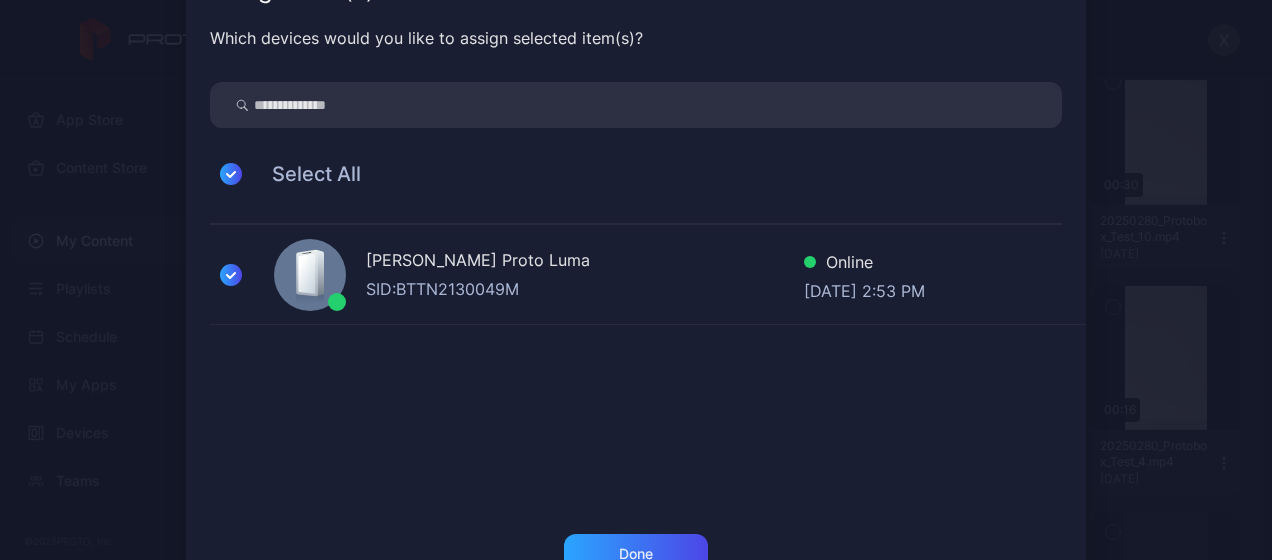 scroll, scrollTop: 132, scrollLeft: 0, axis: vertical 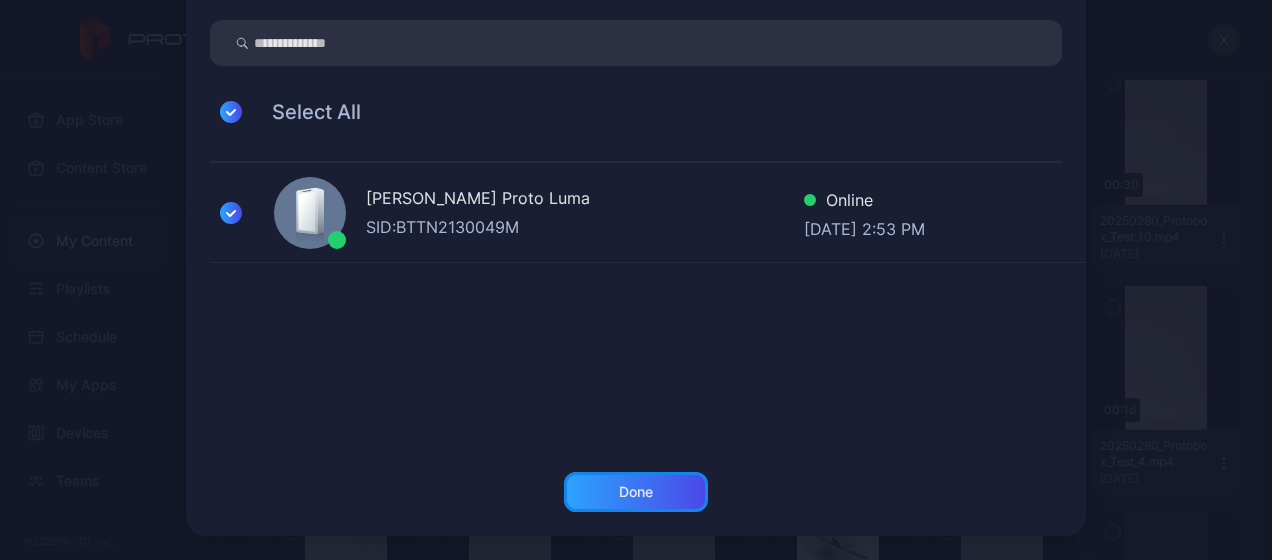 click on "Done" at bounding box center [636, 492] 